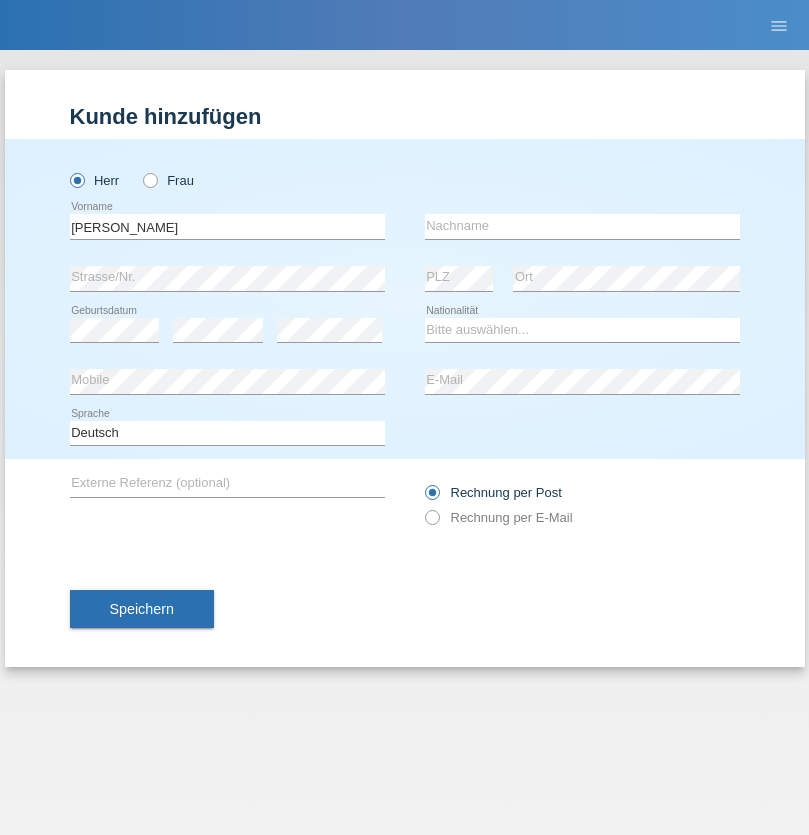 scroll, scrollTop: 0, scrollLeft: 0, axis: both 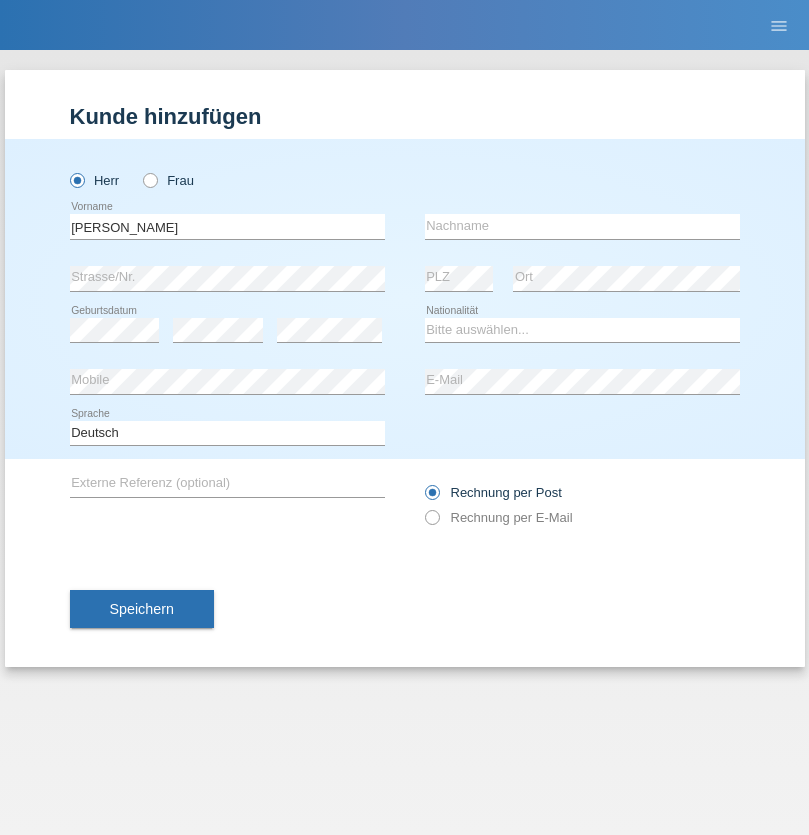 type on "Thomas Fabian" 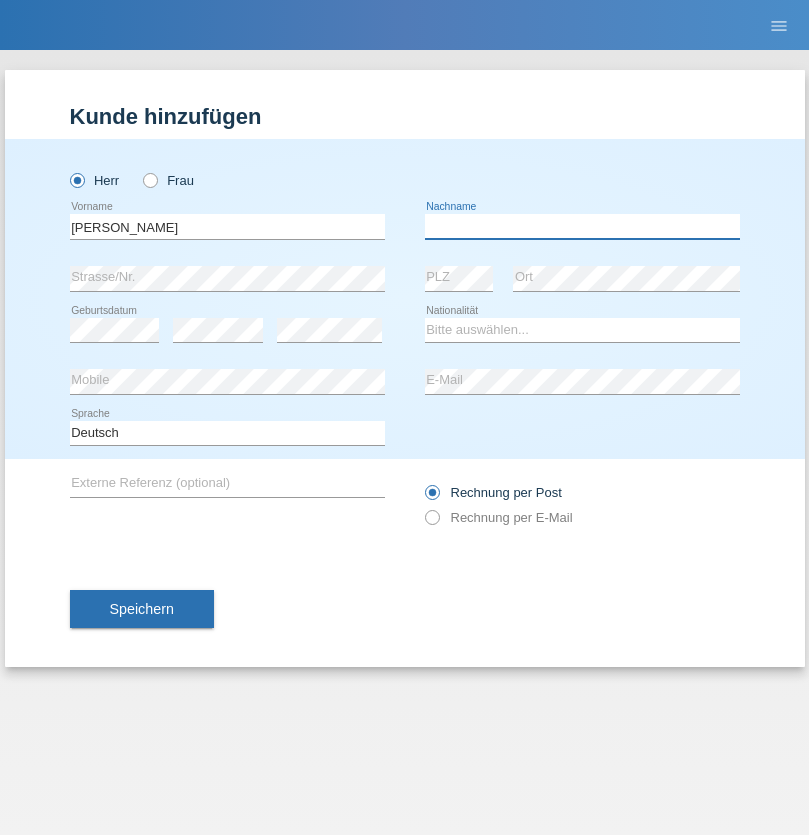 click at bounding box center (582, 226) 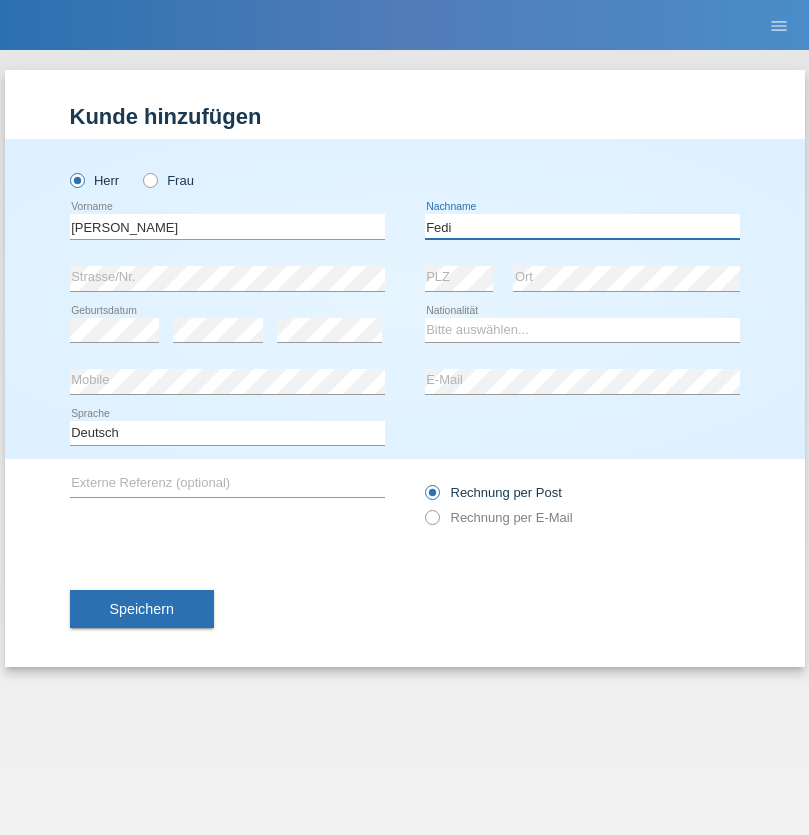 type on "Fedi" 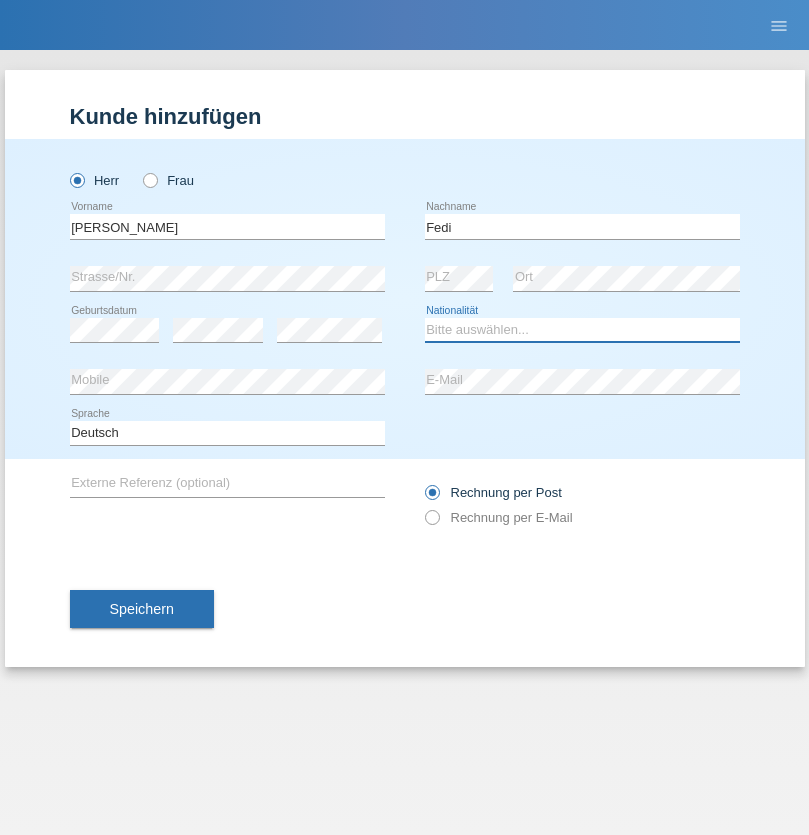 select on "CH" 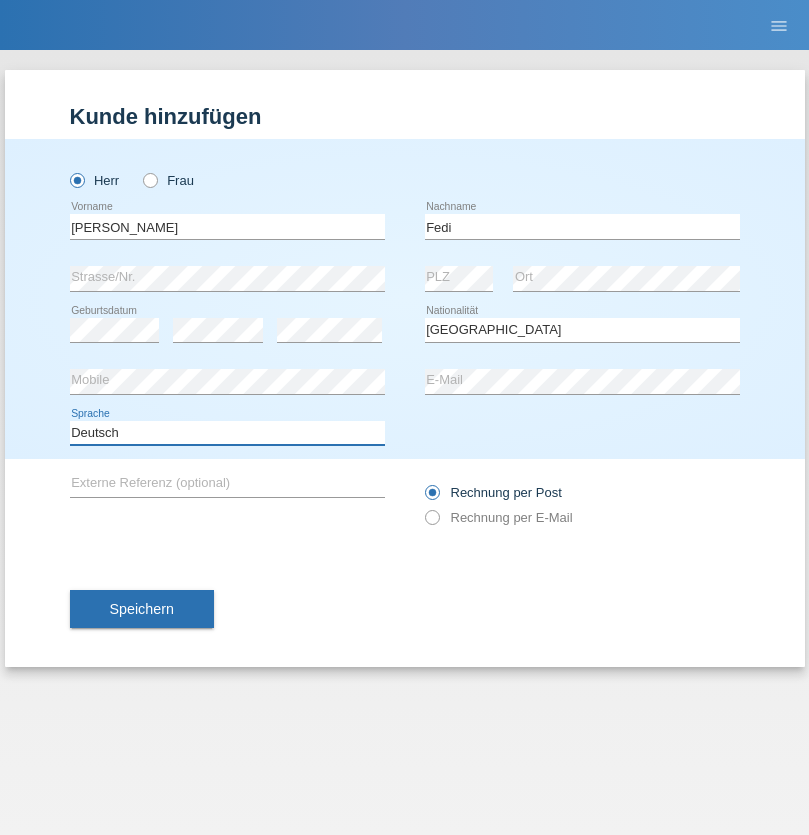 select on "en" 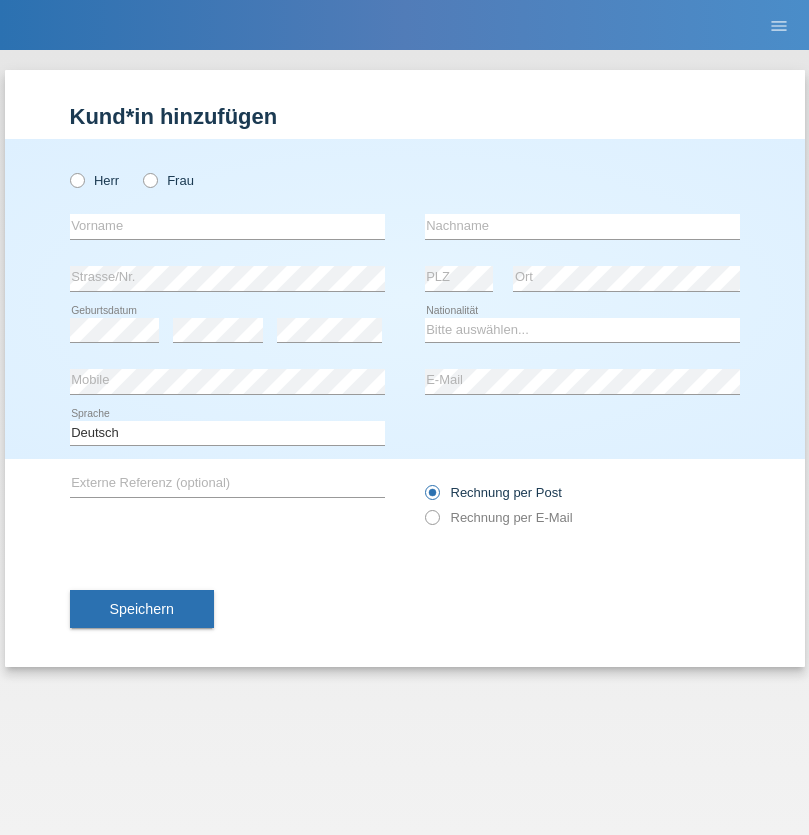 scroll, scrollTop: 0, scrollLeft: 0, axis: both 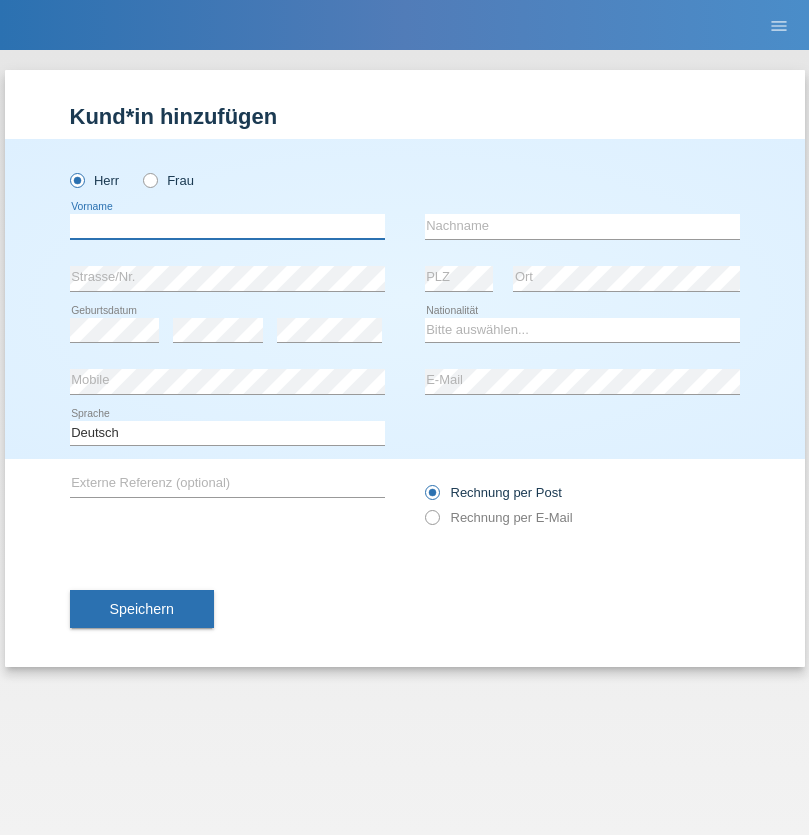click at bounding box center [227, 226] 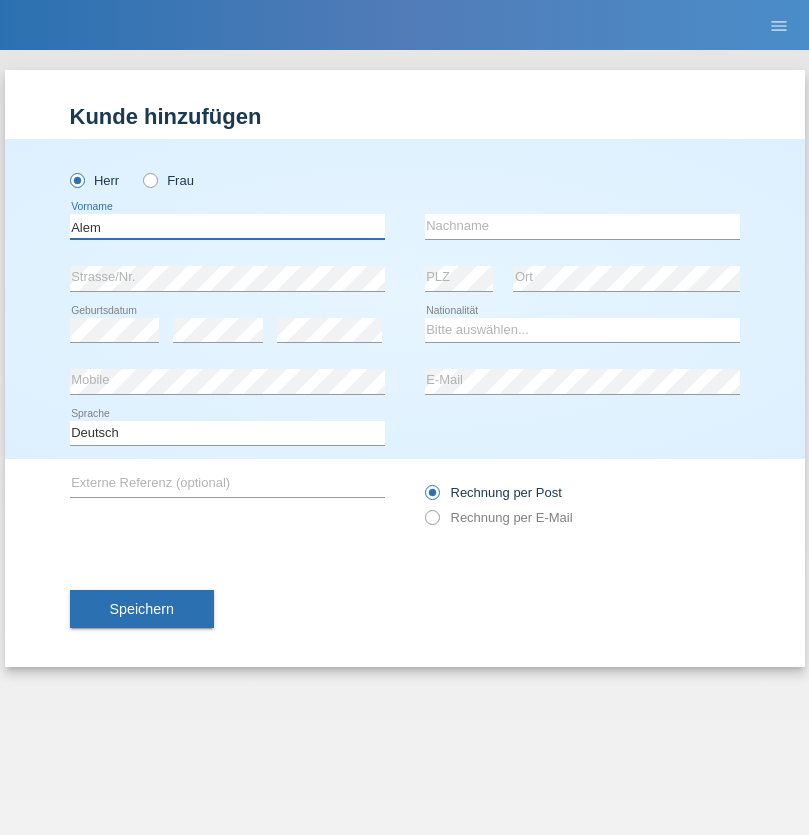 type on "Alem" 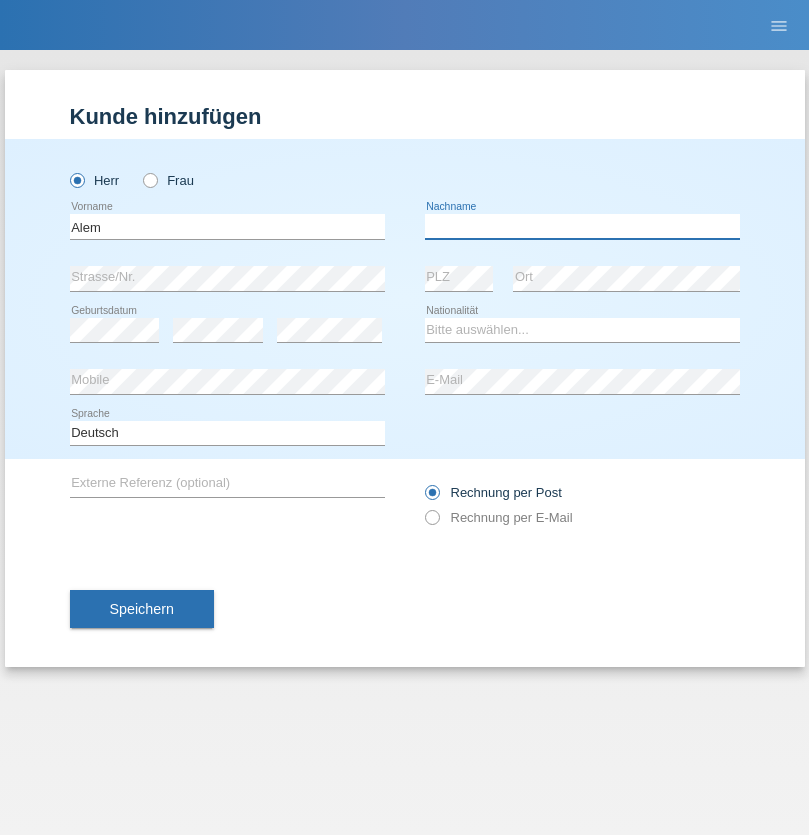click at bounding box center (582, 226) 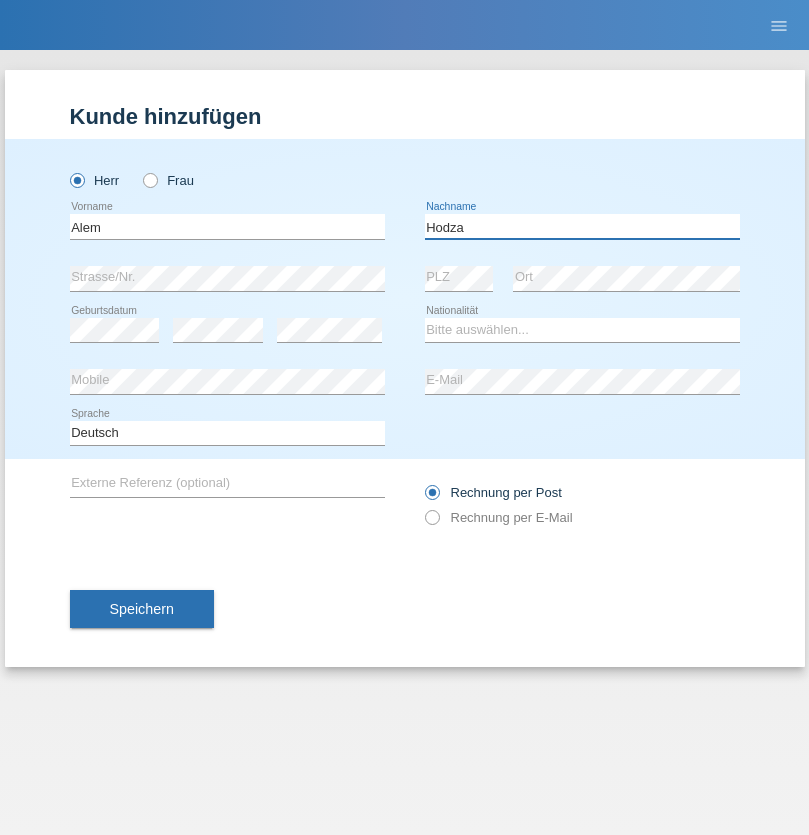 type on "Hodza" 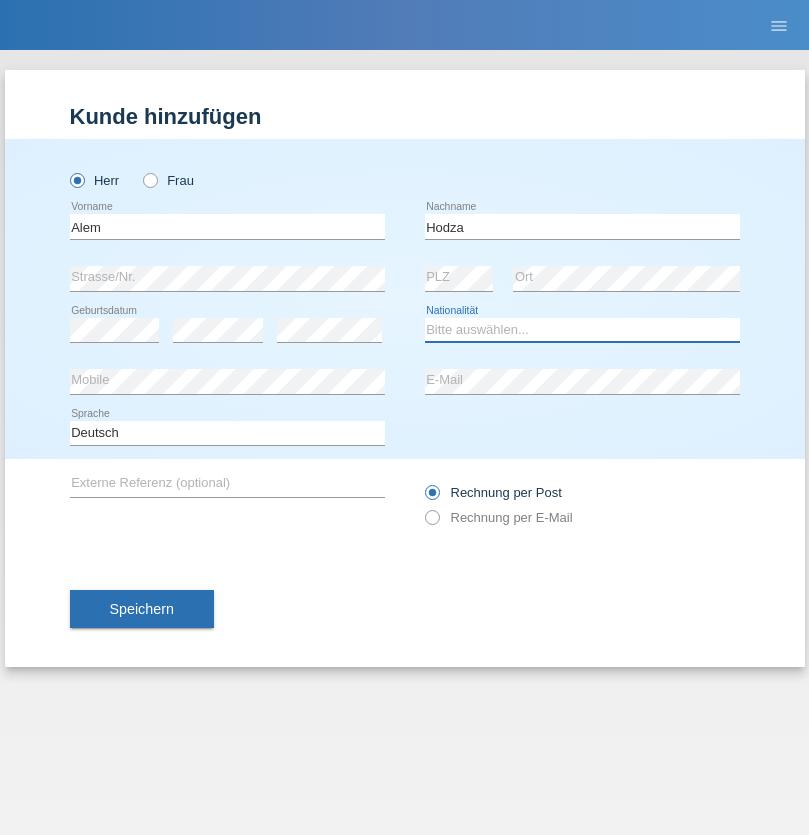 select on "HR" 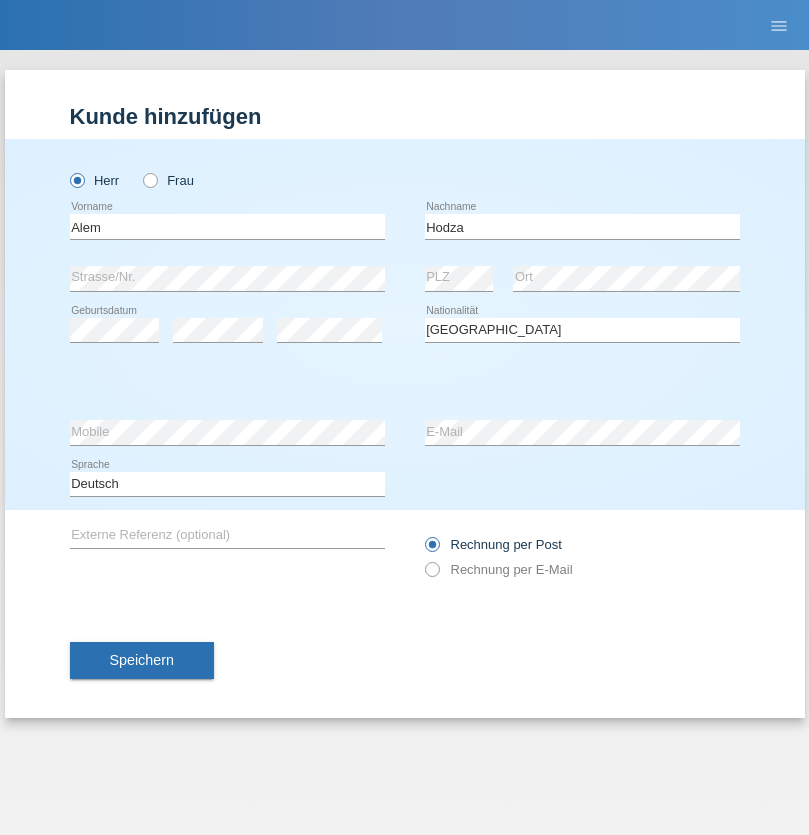 select on "C" 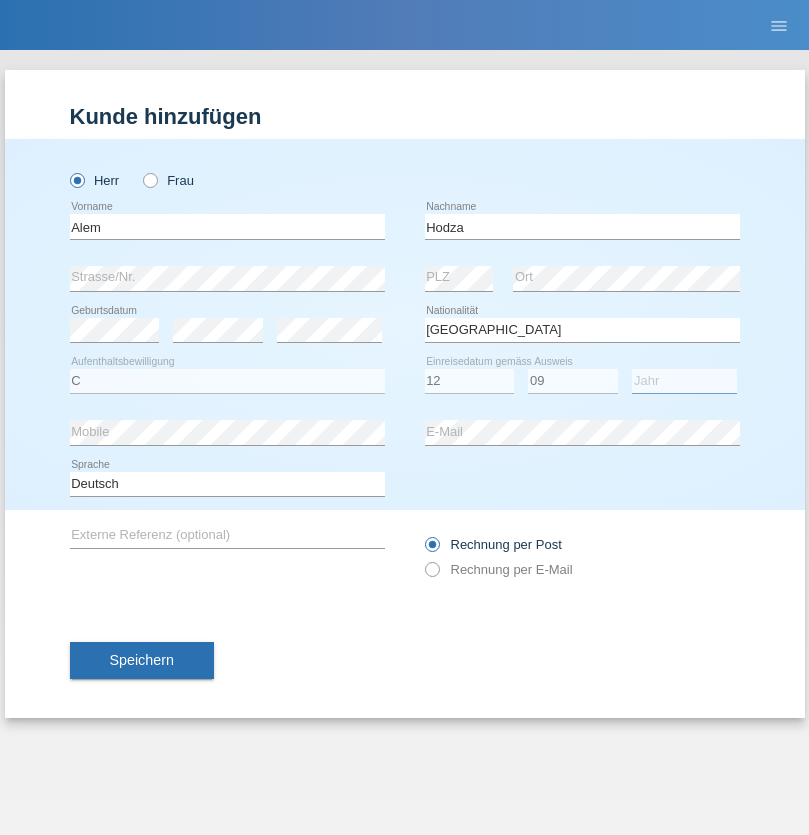 select on "2021" 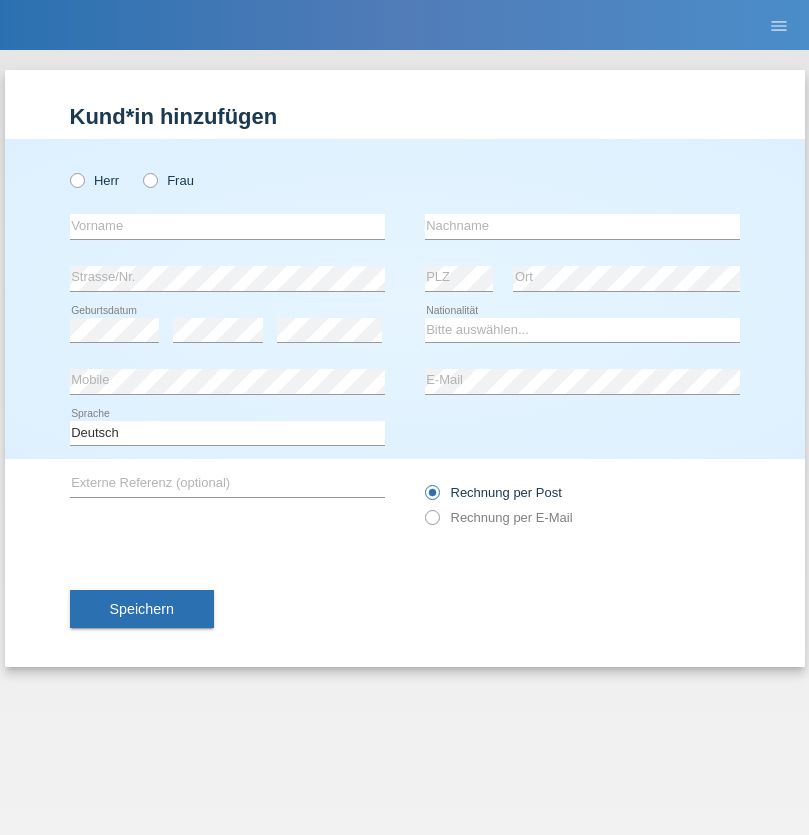 scroll, scrollTop: 0, scrollLeft: 0, axis: both 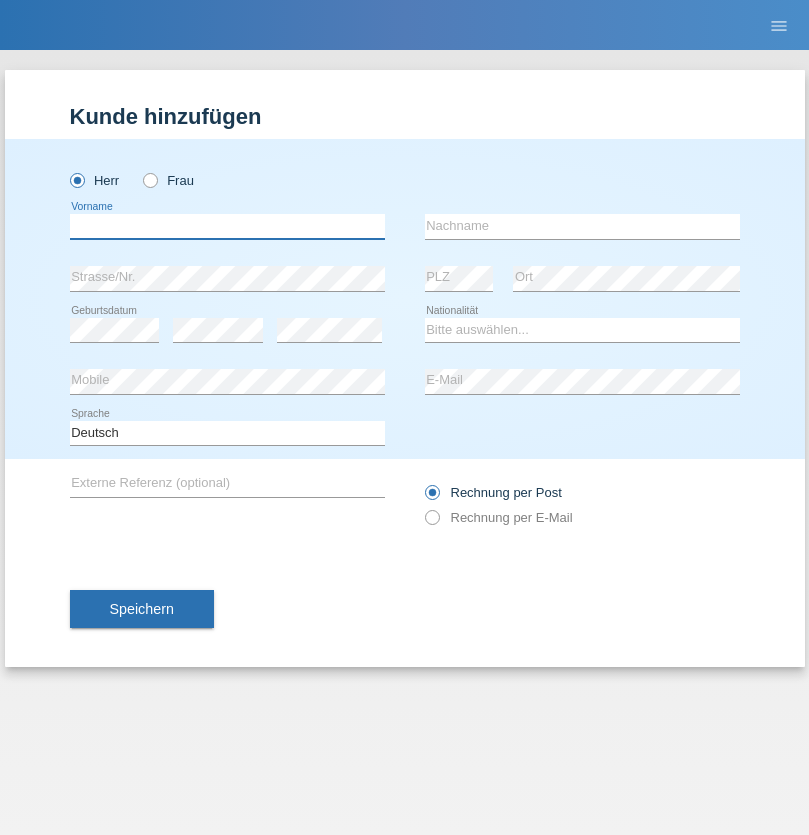 click at bounding box center (227, 226) 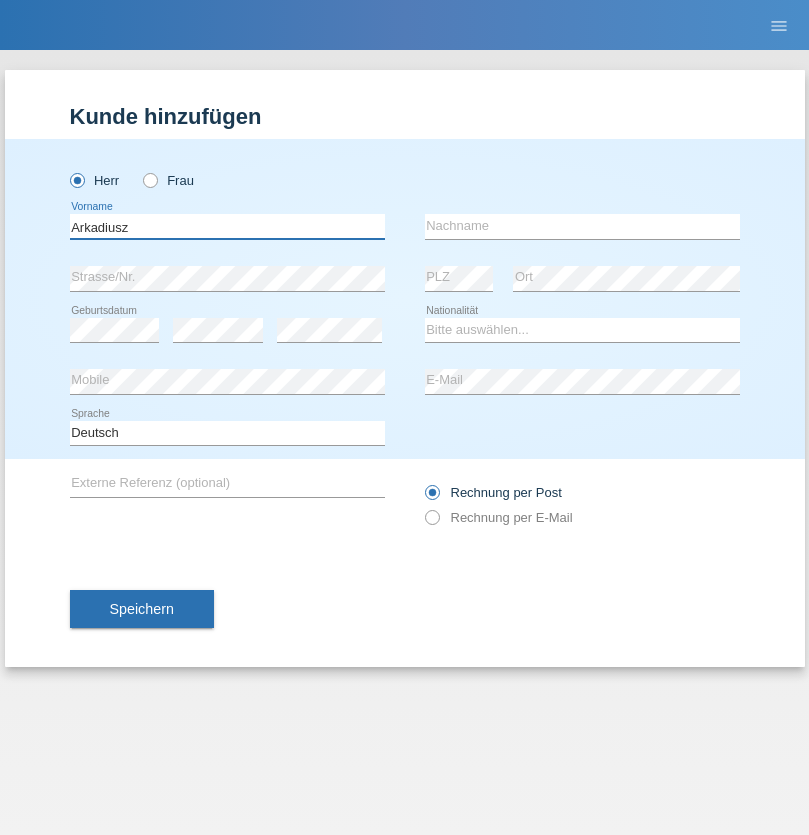 type on "Arkadiusz" 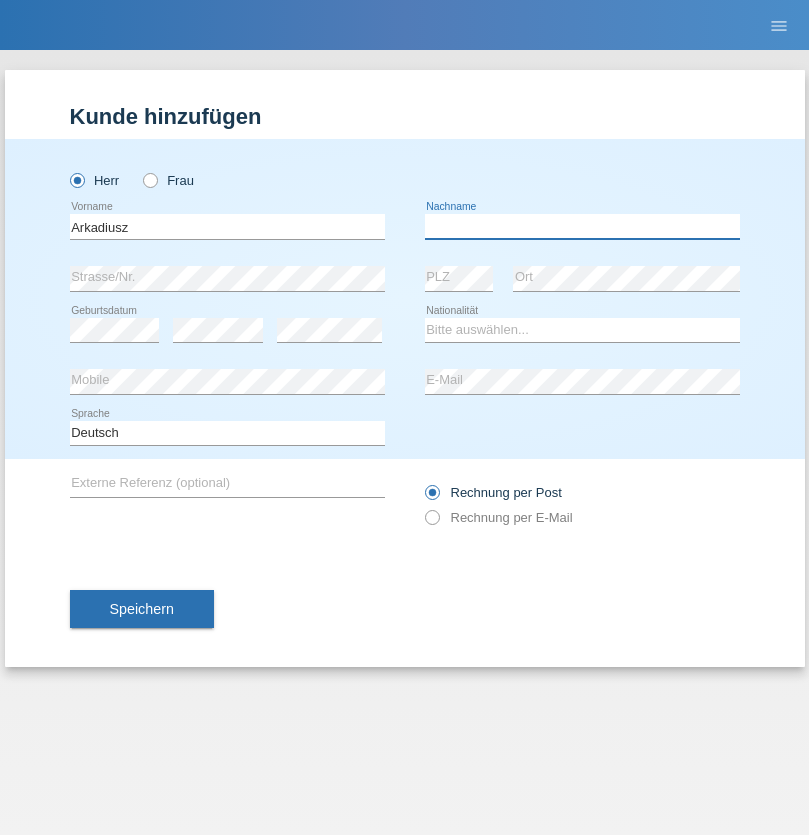 click at bounding box center (582, 226) 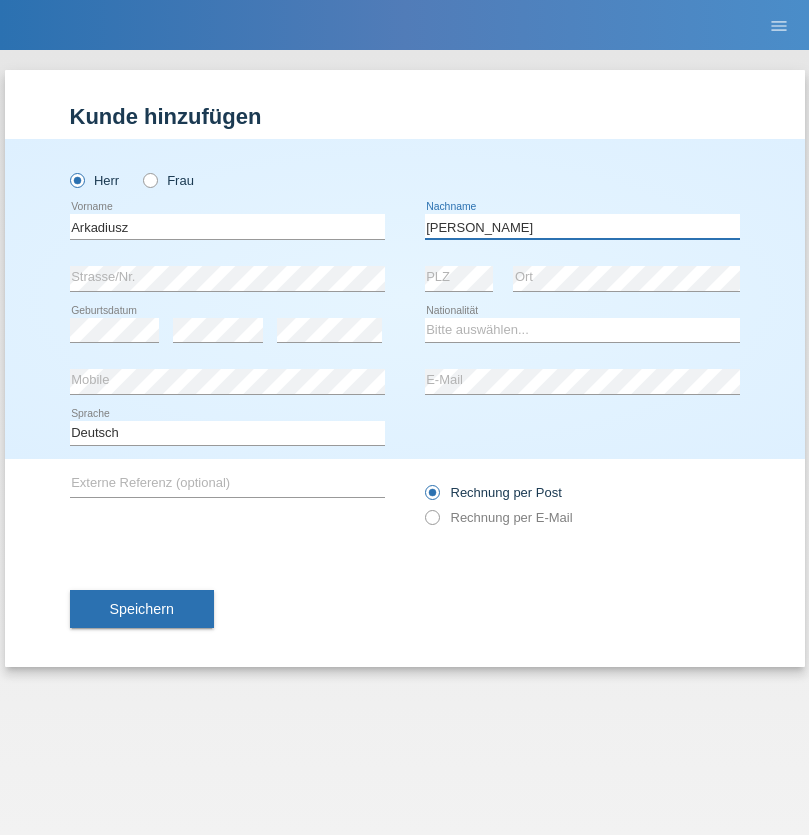 type on "Lukaszewski" 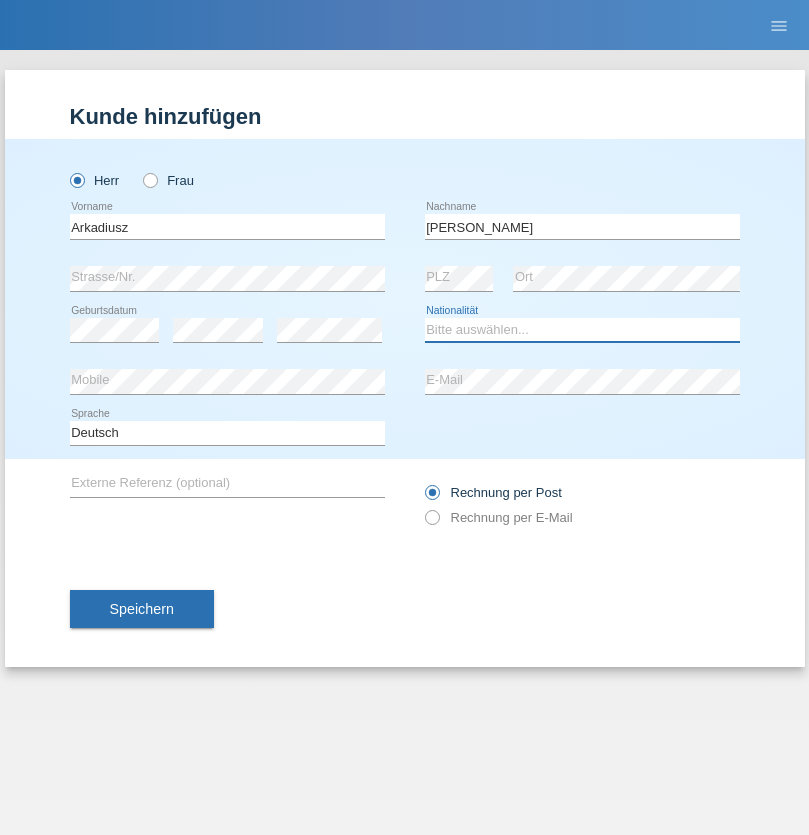 select on "PL" 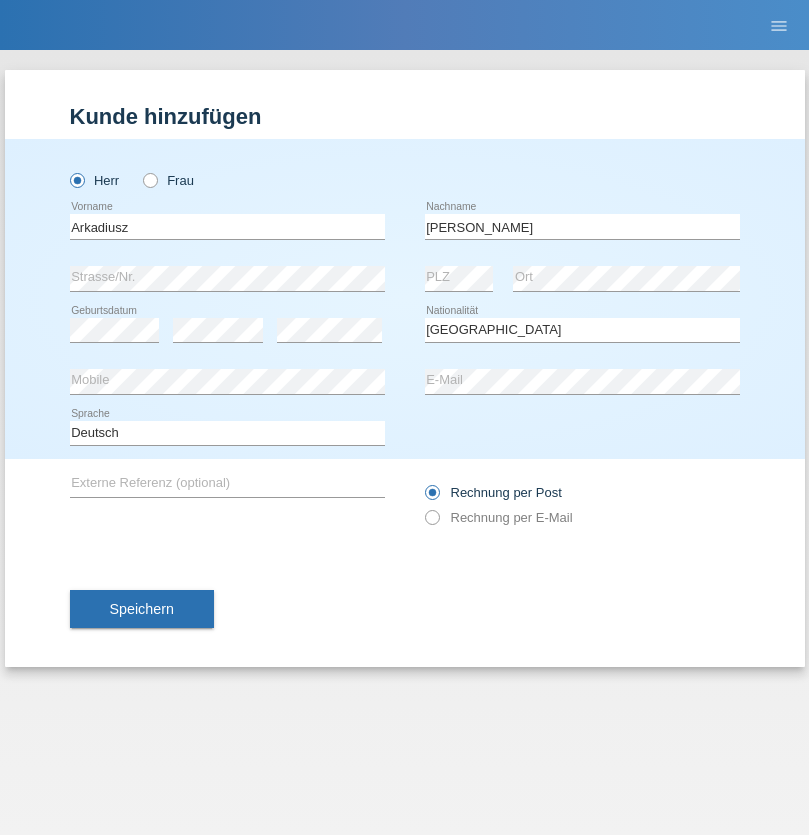 select on "C" 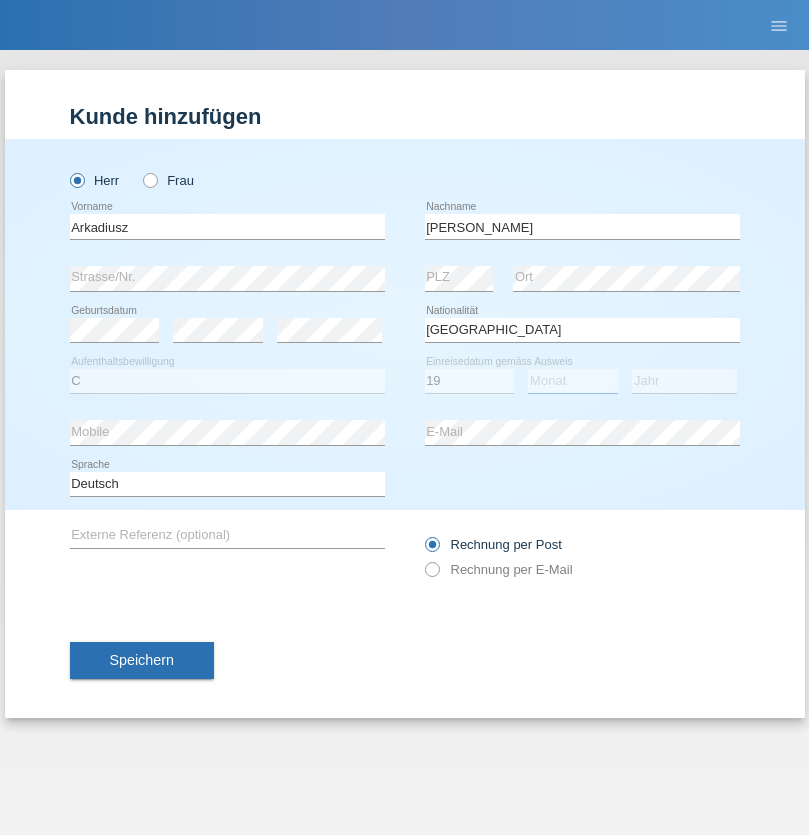 select on "08" 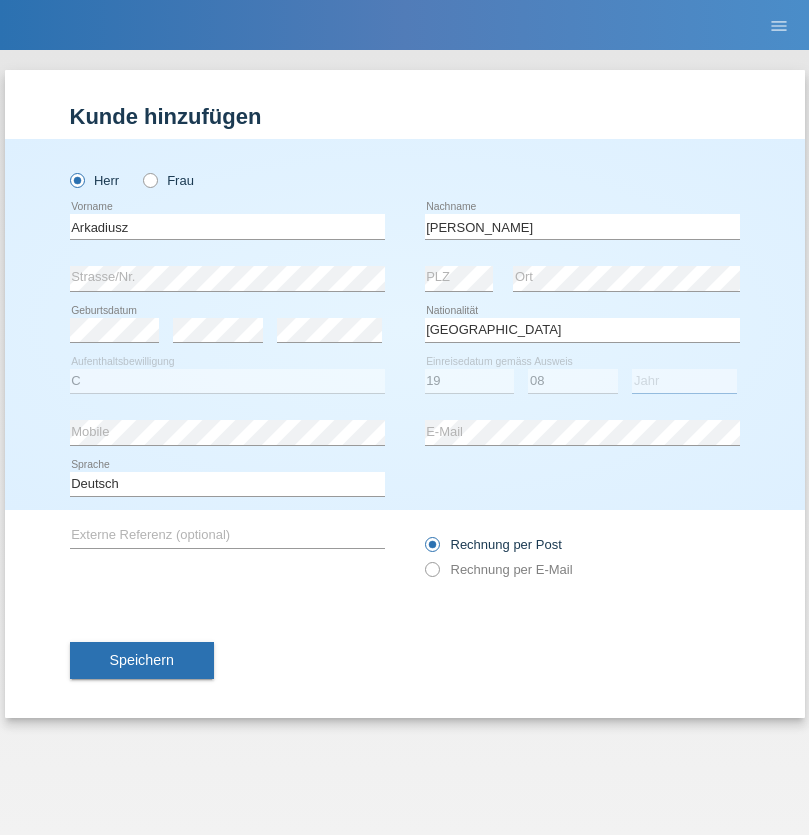 select on "2017" 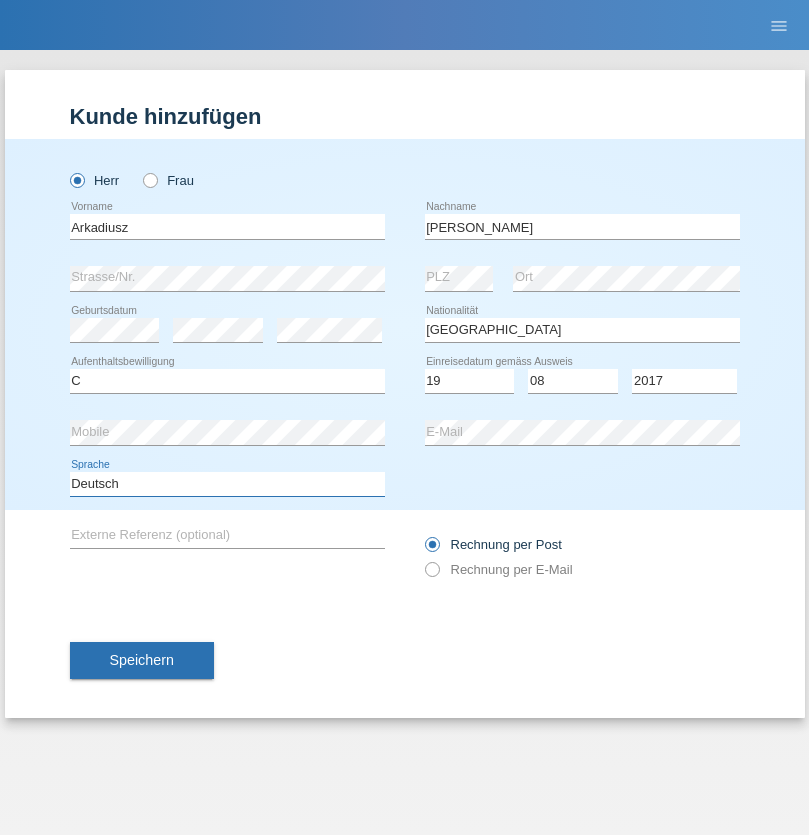 select on "en" 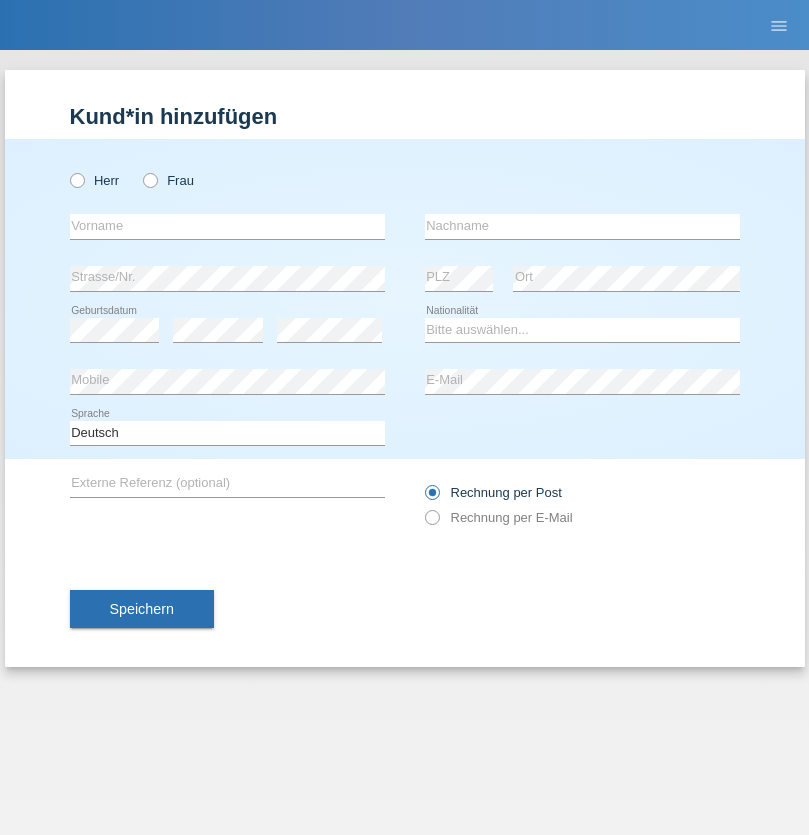 scroll, scrollTop: 0, scrollLeft: 0, axis: both 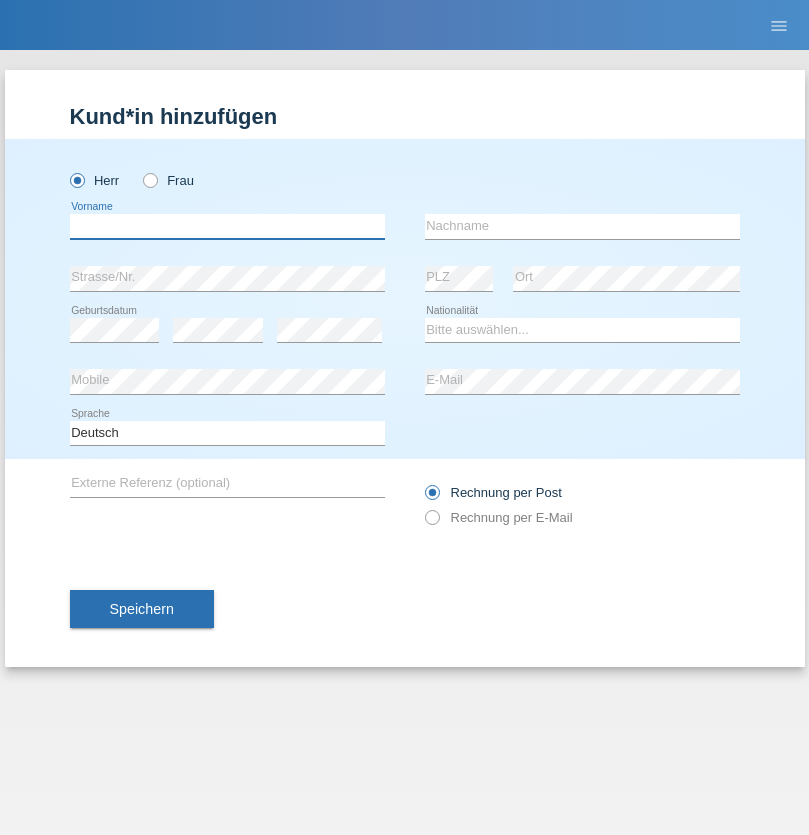 click at bounding box center (227, 226) 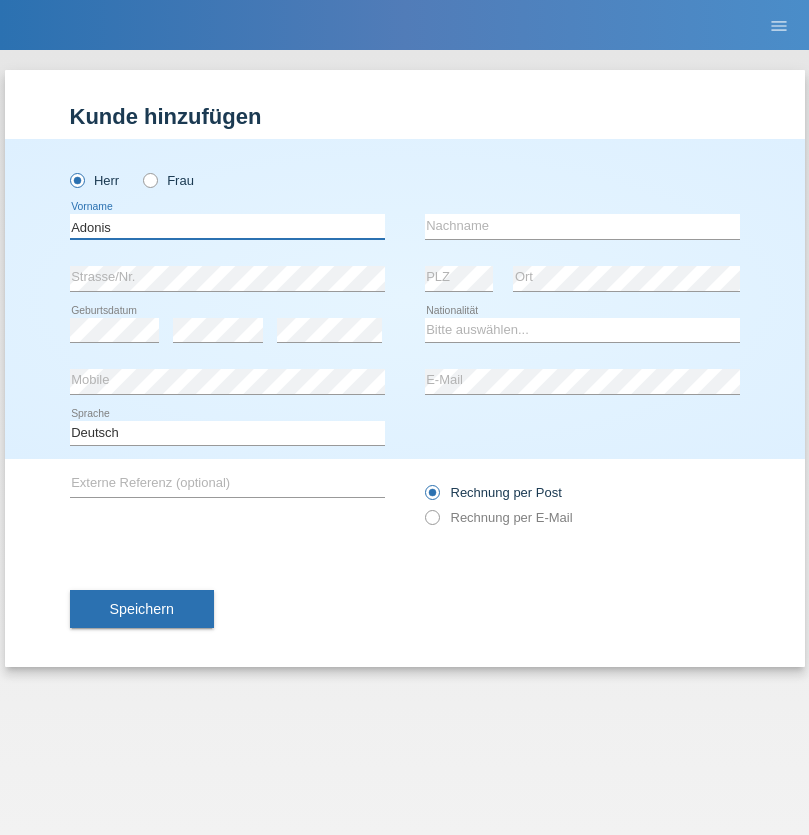 type on "Adonis" 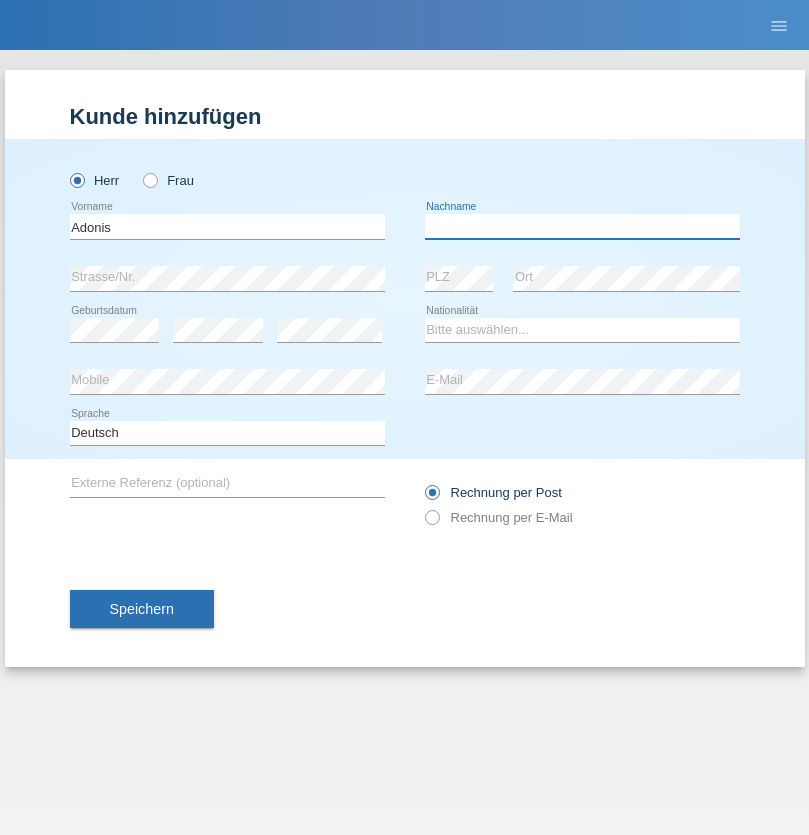 click at bounding box center [582, 226] 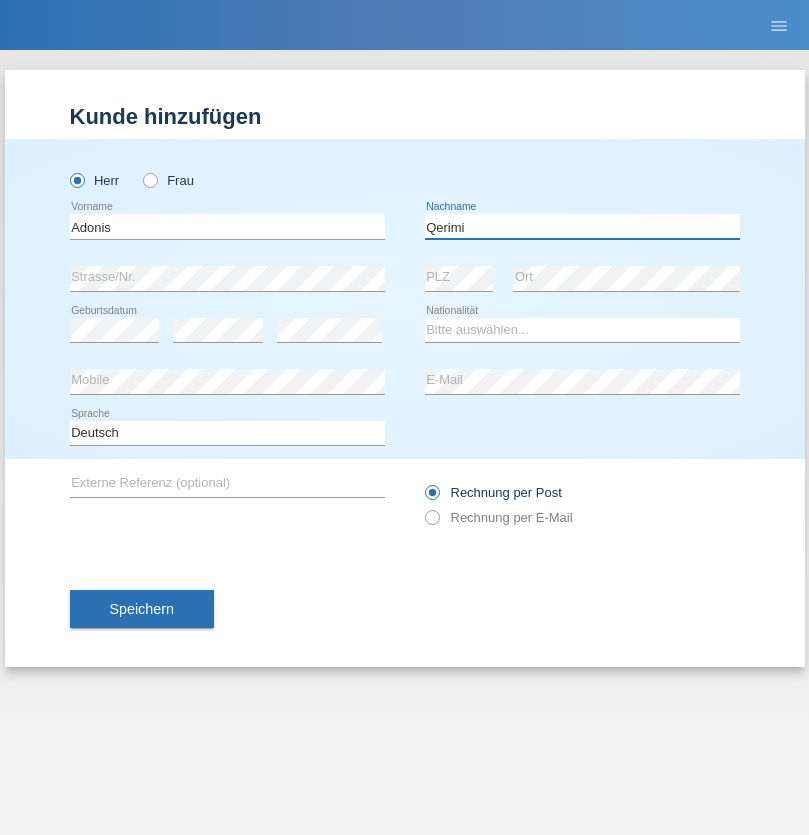 type on "Qerimi" 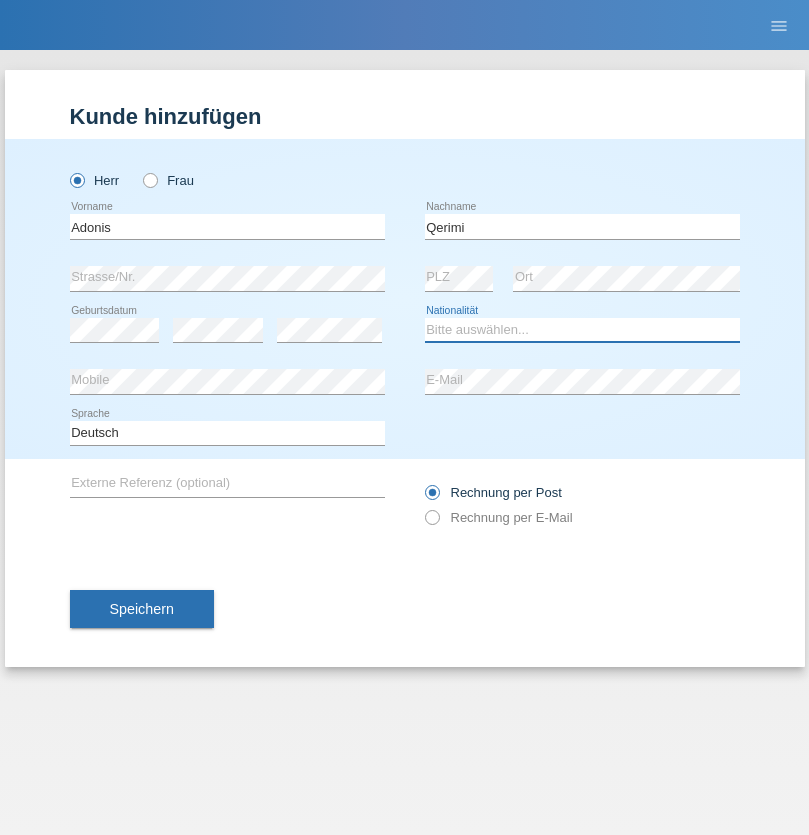select on "XK" 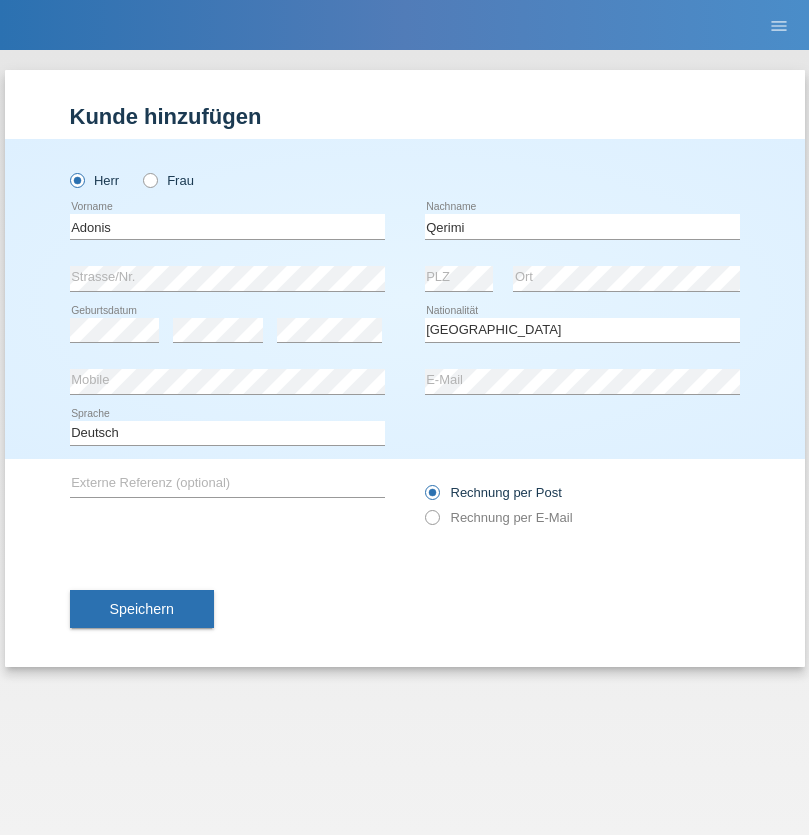 select on "C" 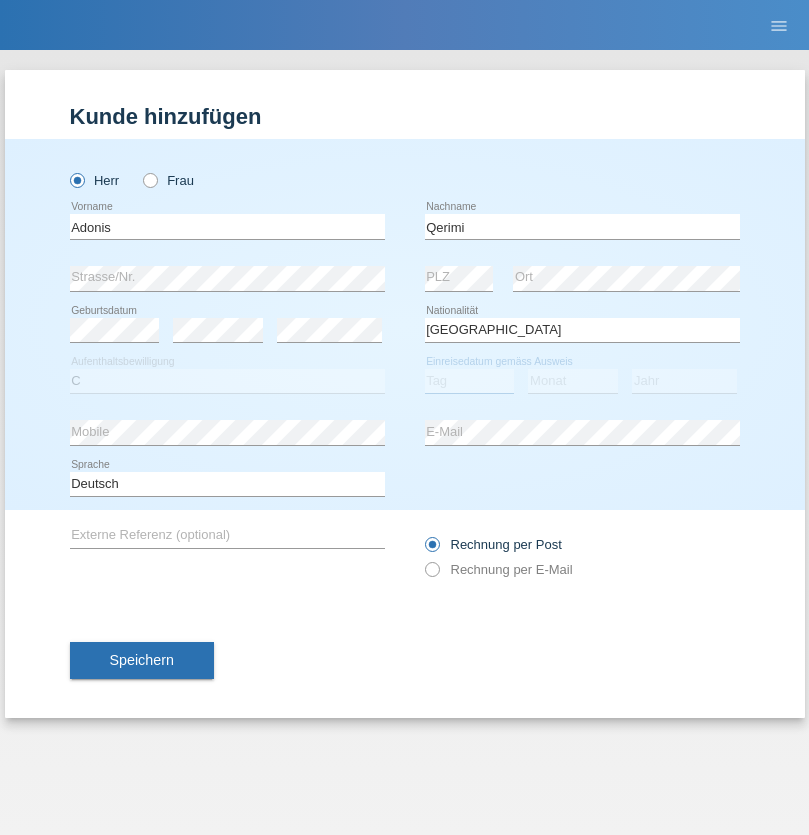 select on "12" 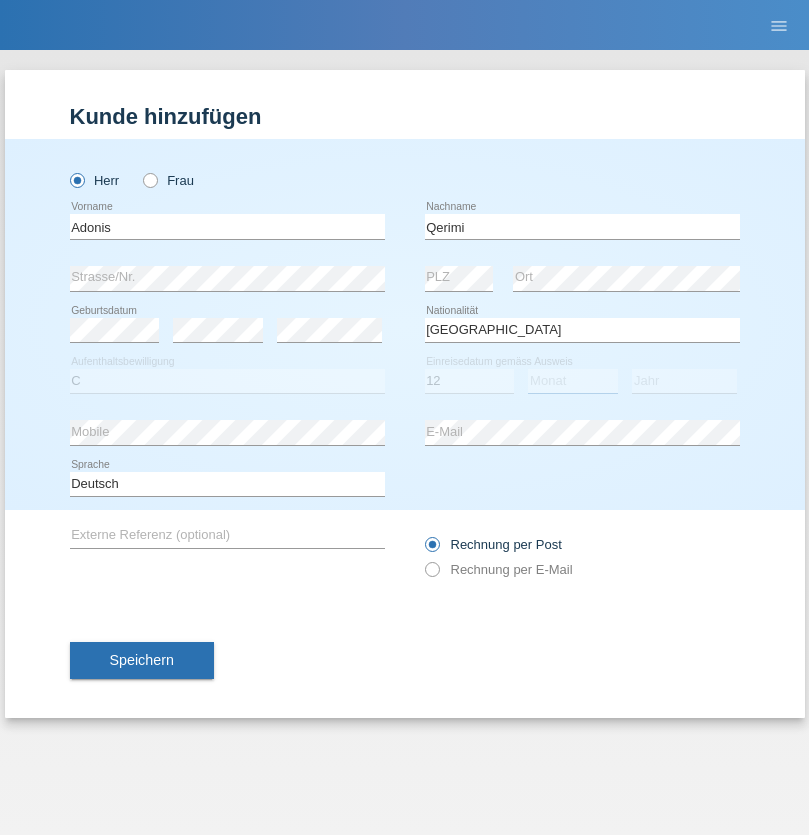 select on "07" 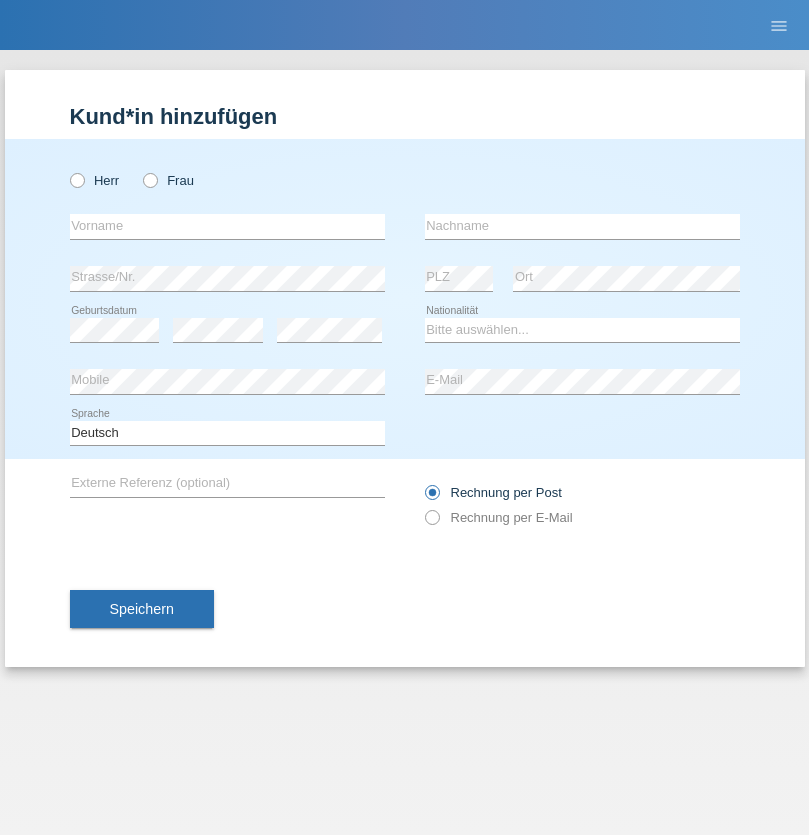 scroll, scrollTop: 0, scrollLeft: 0, axis: both 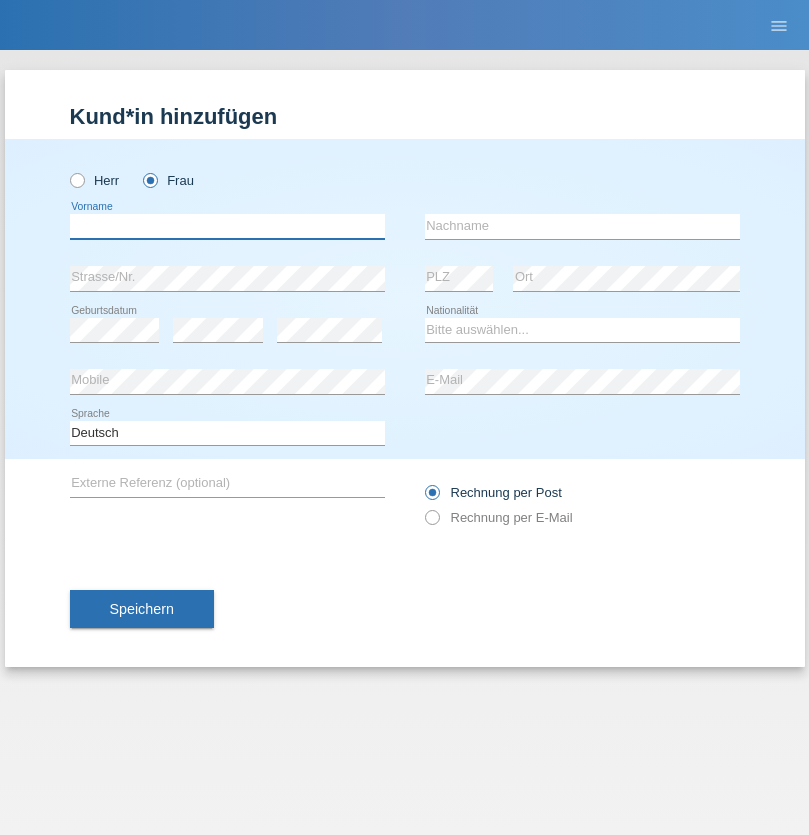 click at bounding box center (227, 226) 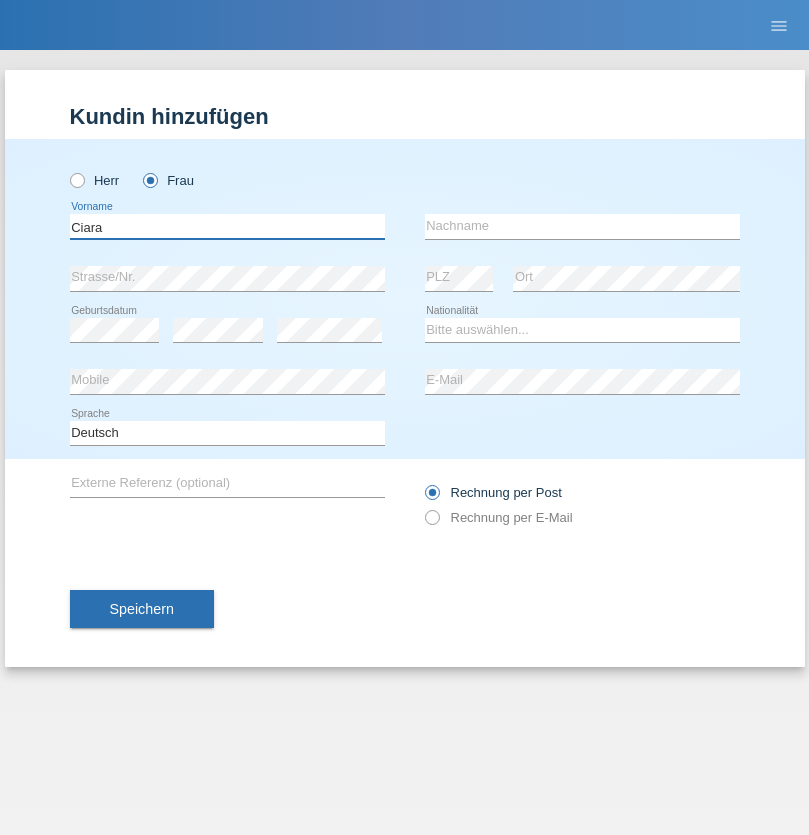 type on "Ciara" 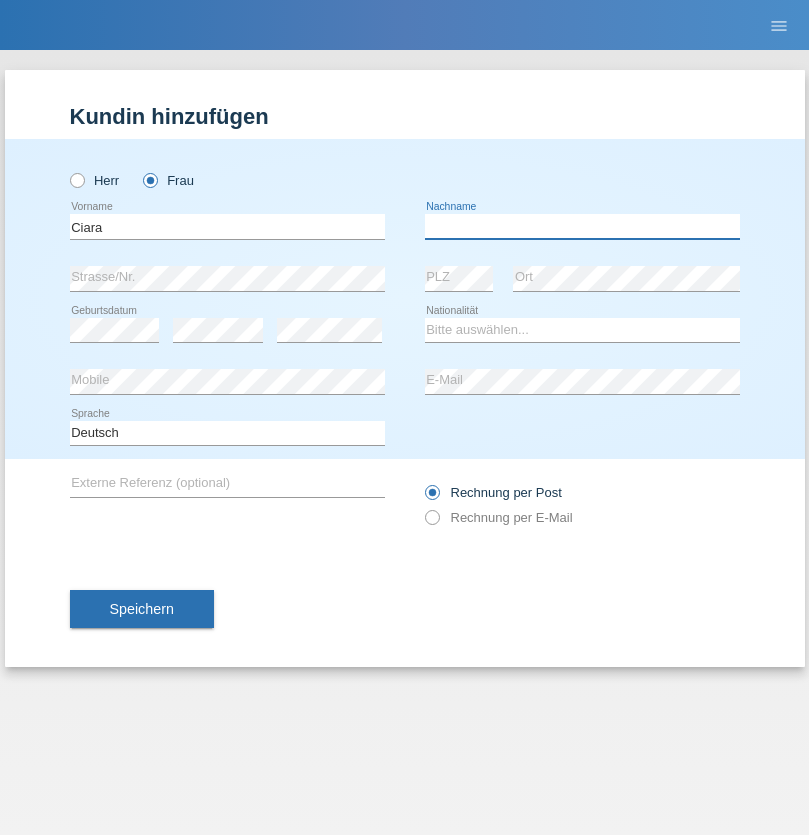 click at bounding box center (582, 226) 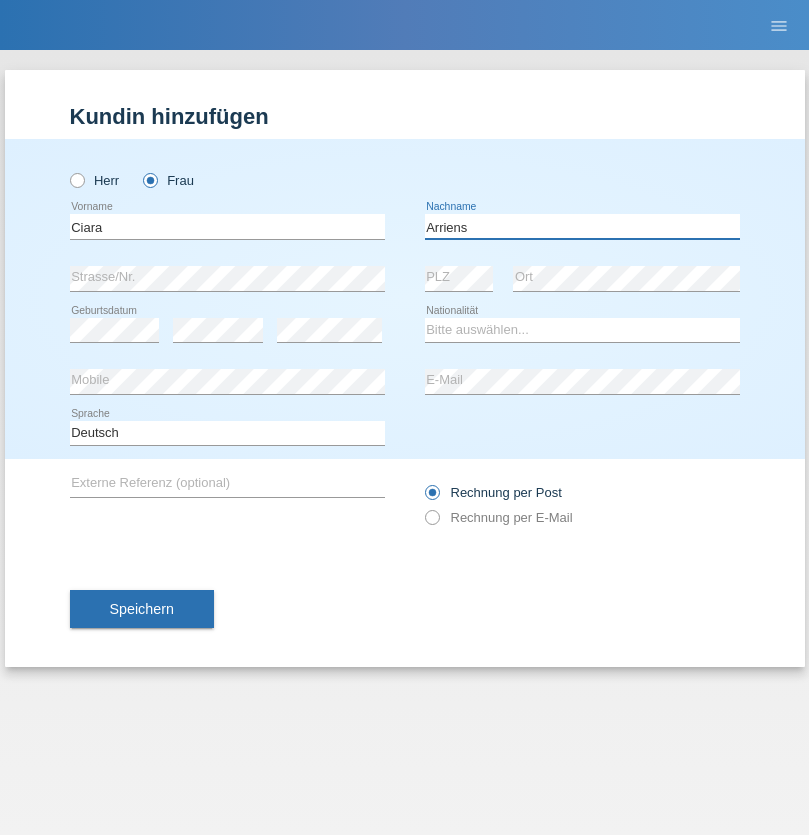 type on "Arriens" 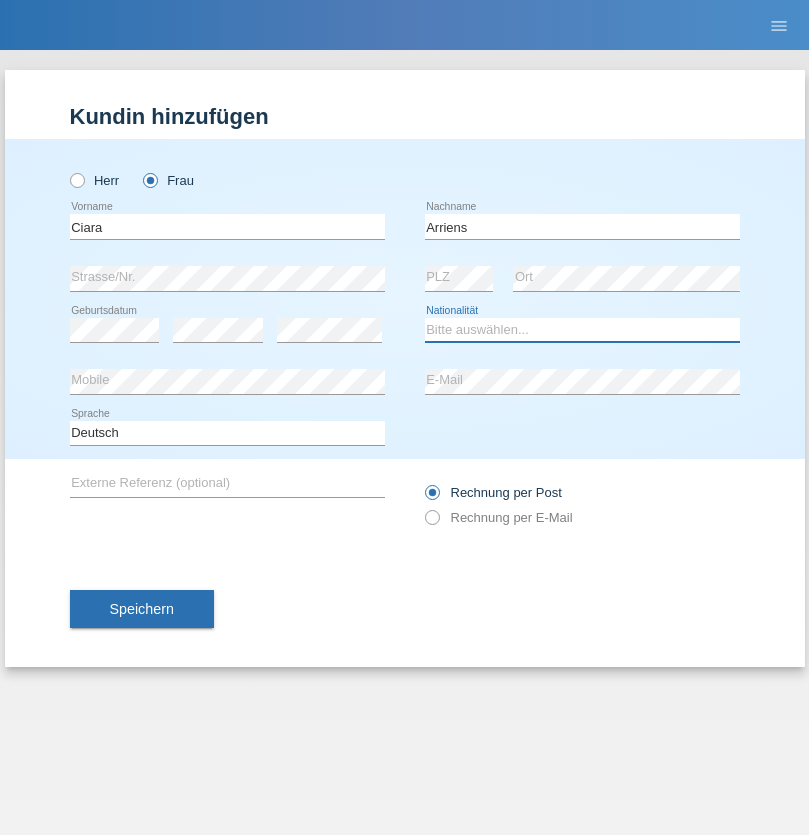 select on "CH" 